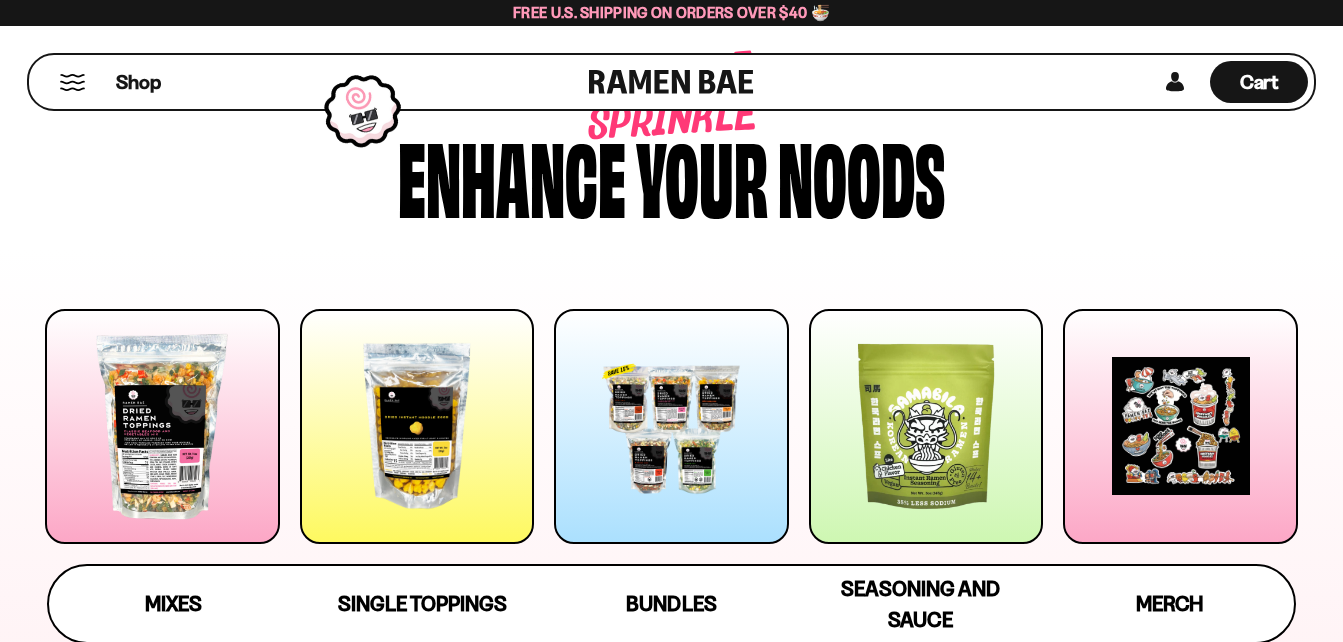 scroll, scrollTop: 100, scrollLeft: 0, axis: vertical 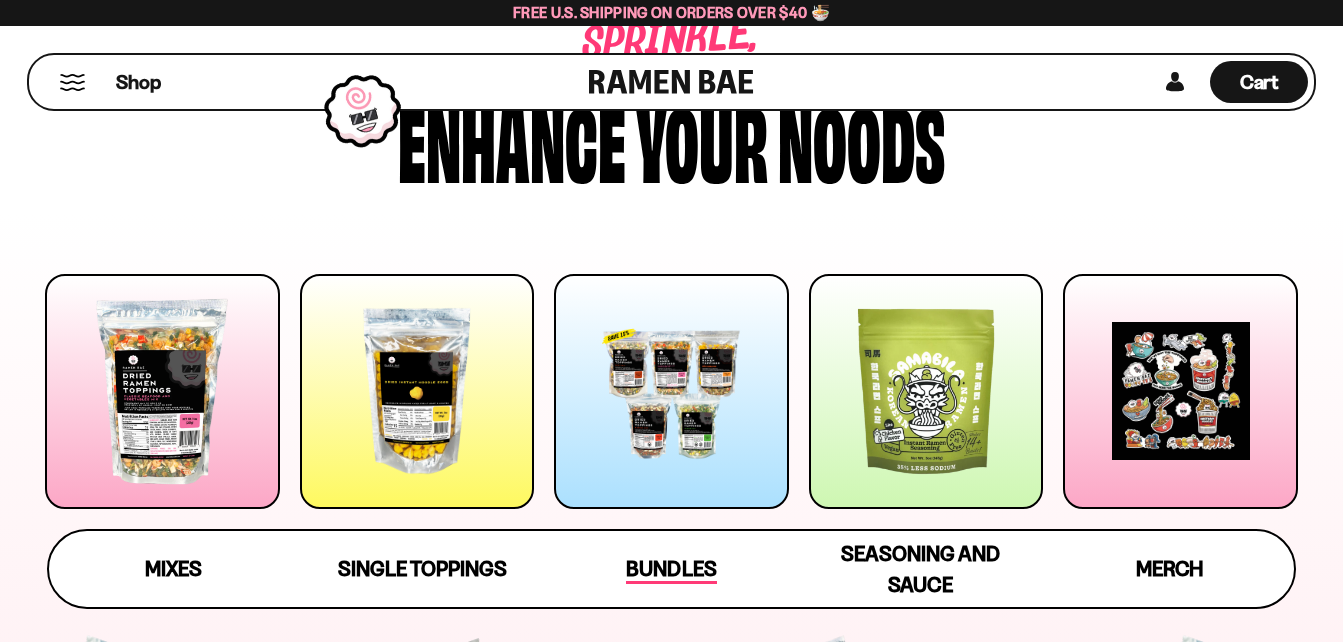 click on "Bundles" at bounding box center [671, 570] 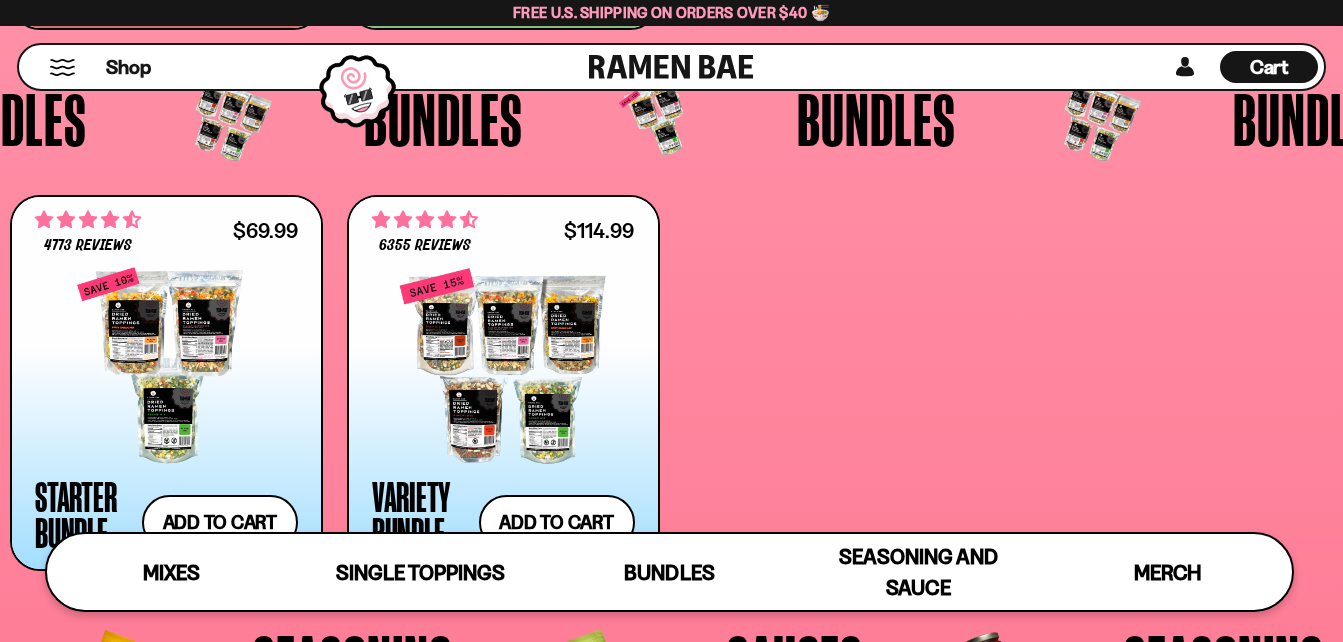 scroll, scrollTop: 4219, scrollLeft: 0, axis: vertical 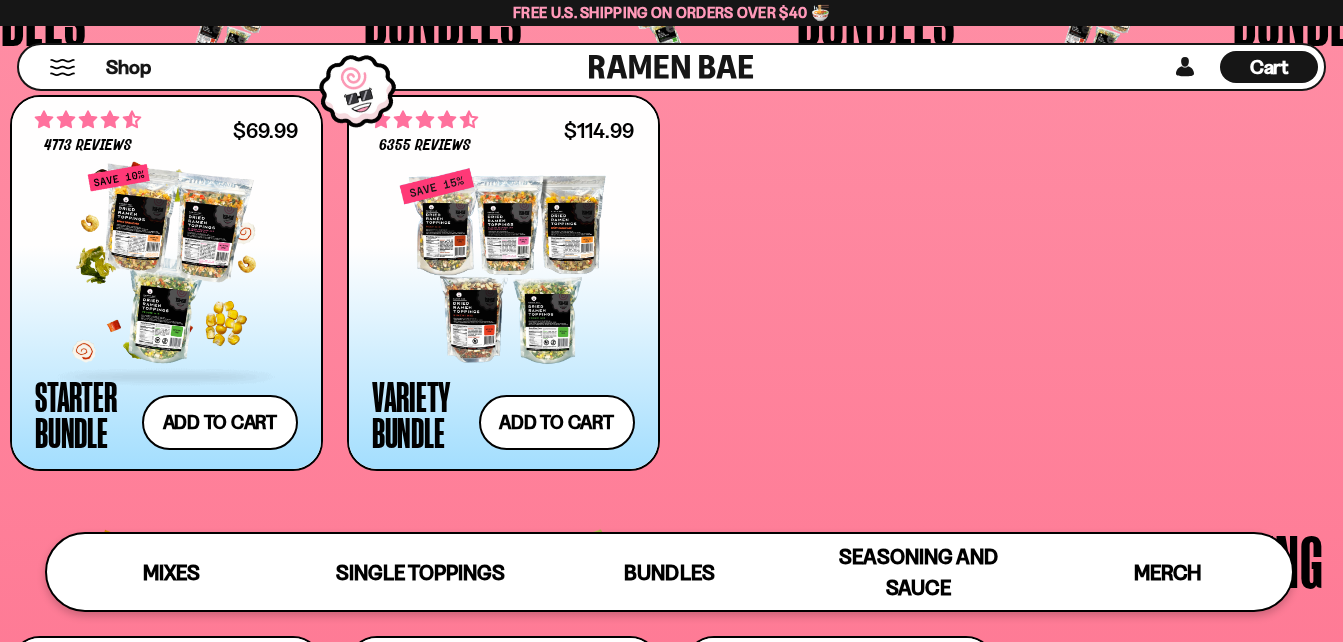 click at bounding box center [166, 266] 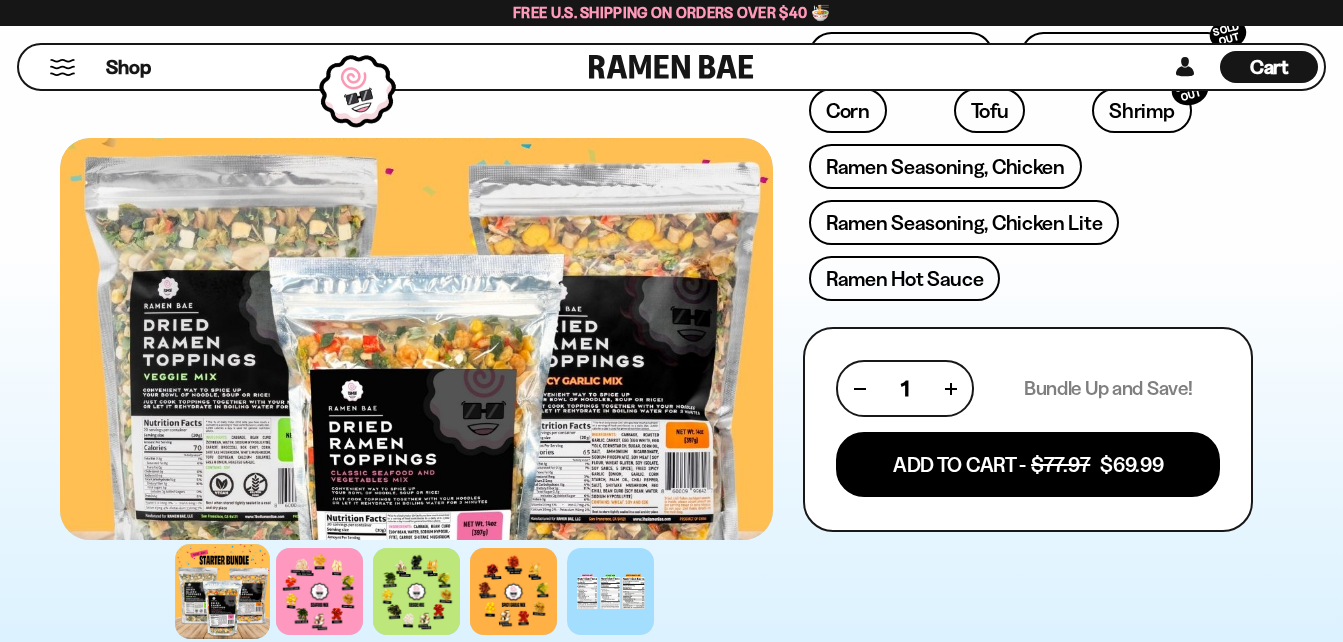 scroll, scrollTop: 800, scrollLeft: 0, axis: vertical 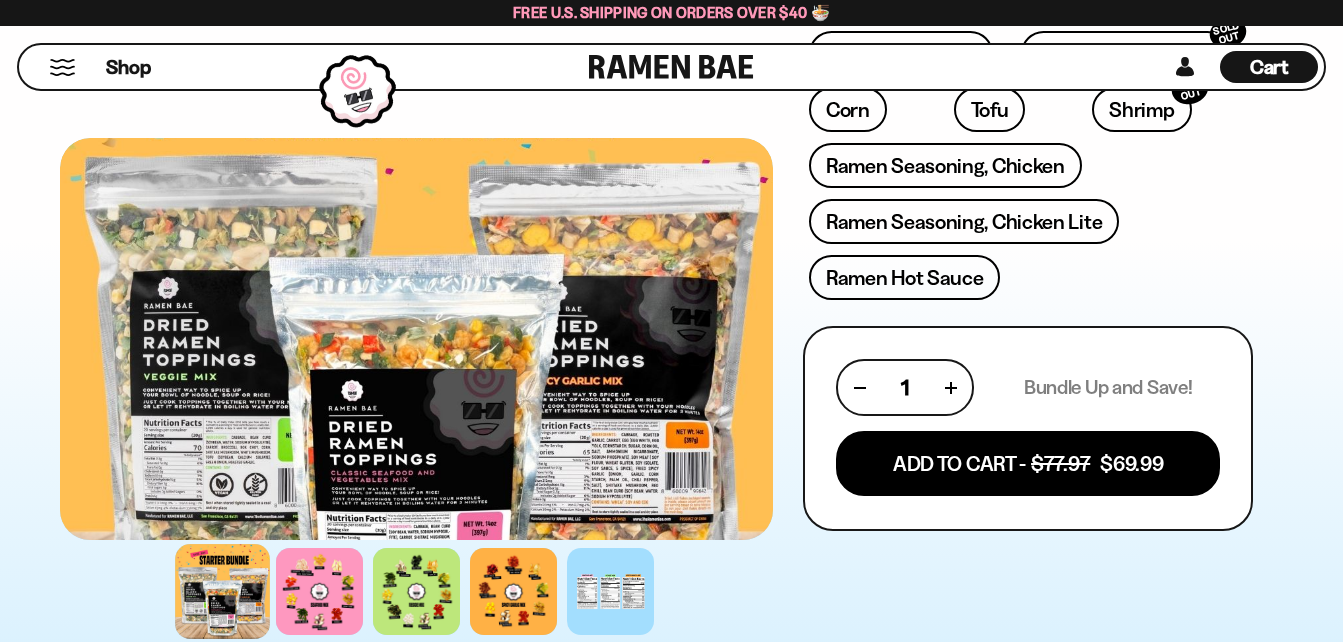 click at bounding box center [416, 339] 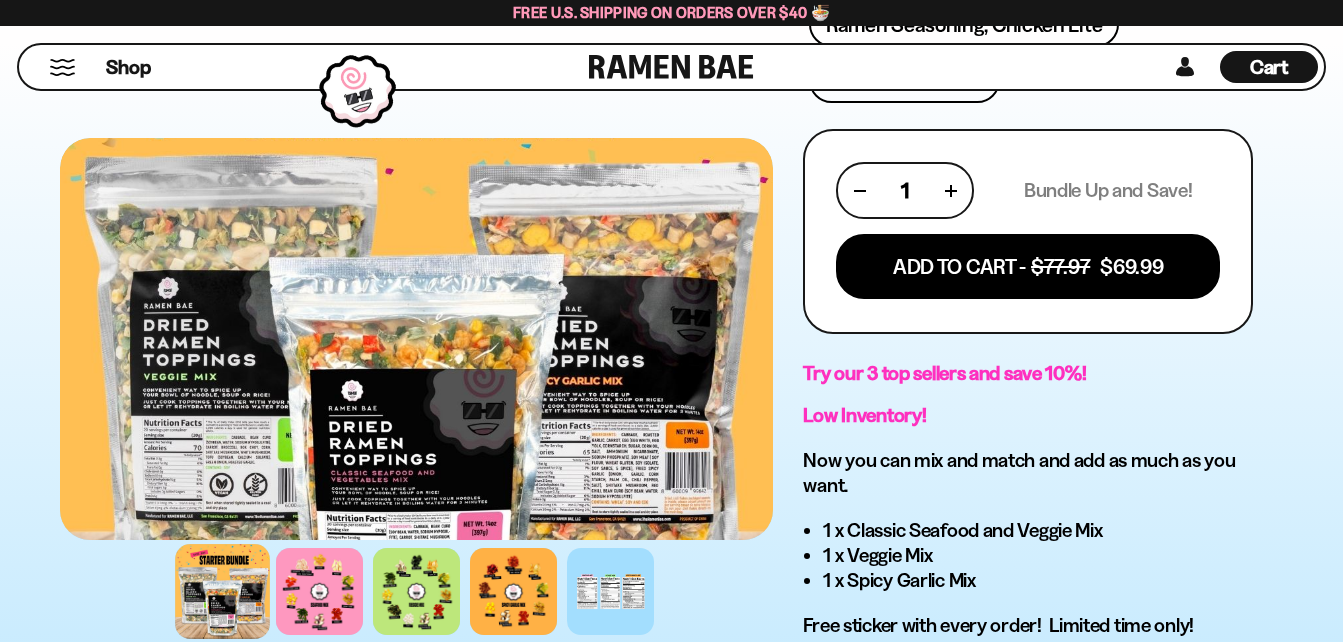 scroll, scrollTop: 1000, scrollLeft: 0, axis: vertical 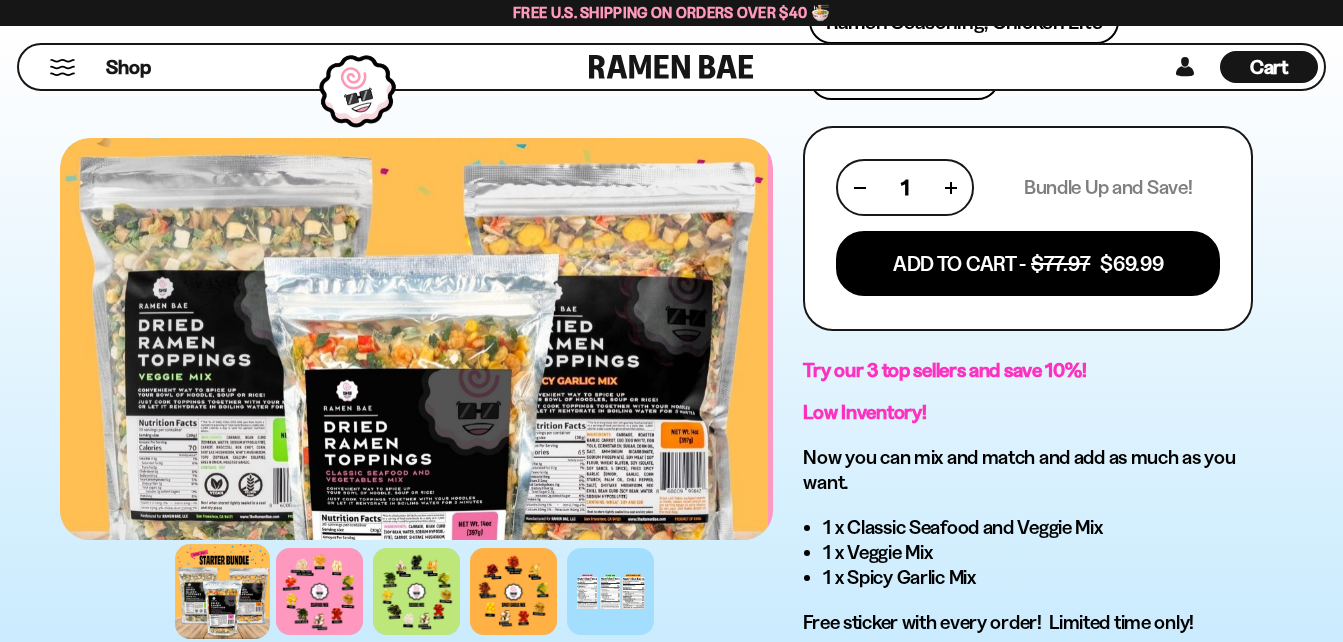 click at bounding box center (411, 339) 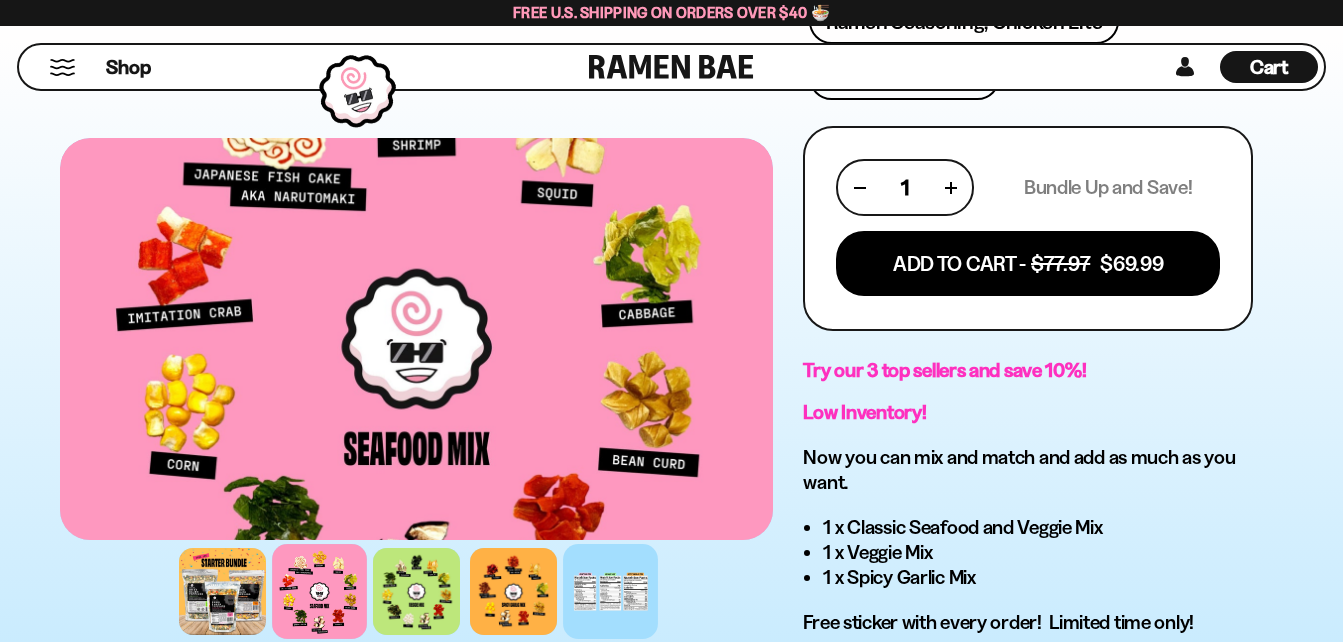 click at bounding box center (610, 591) 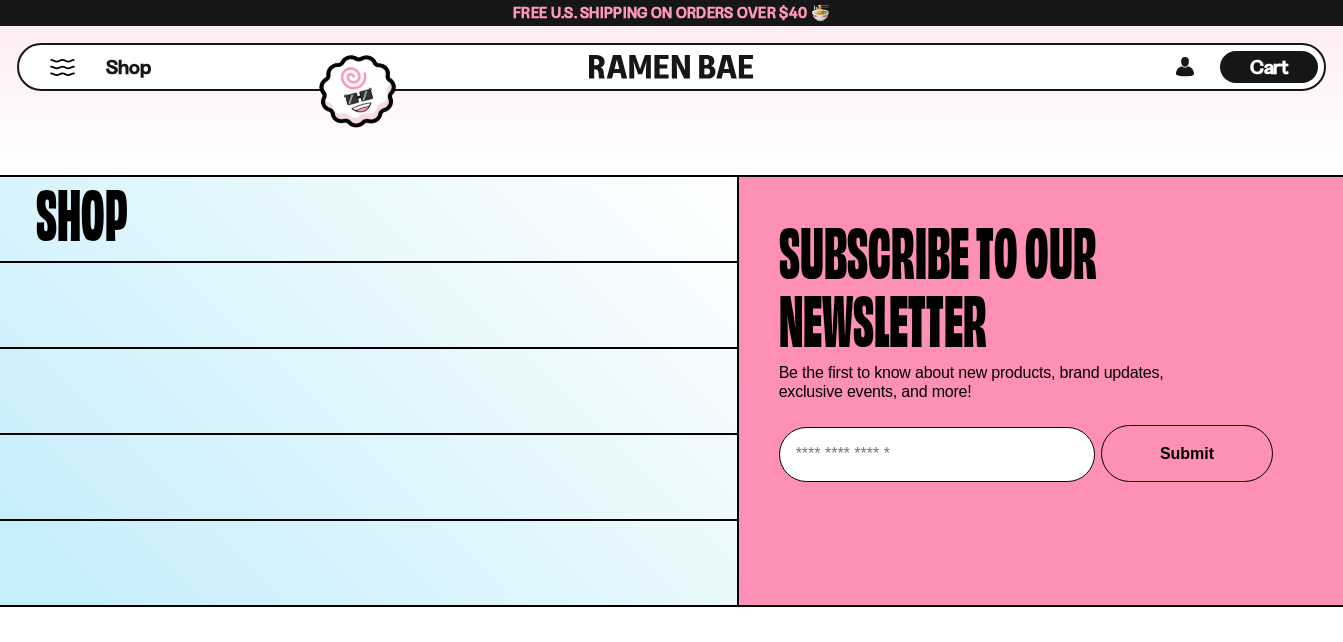 scroll, scrollTop: 8945, scrollLeft: 0, axis: vertical 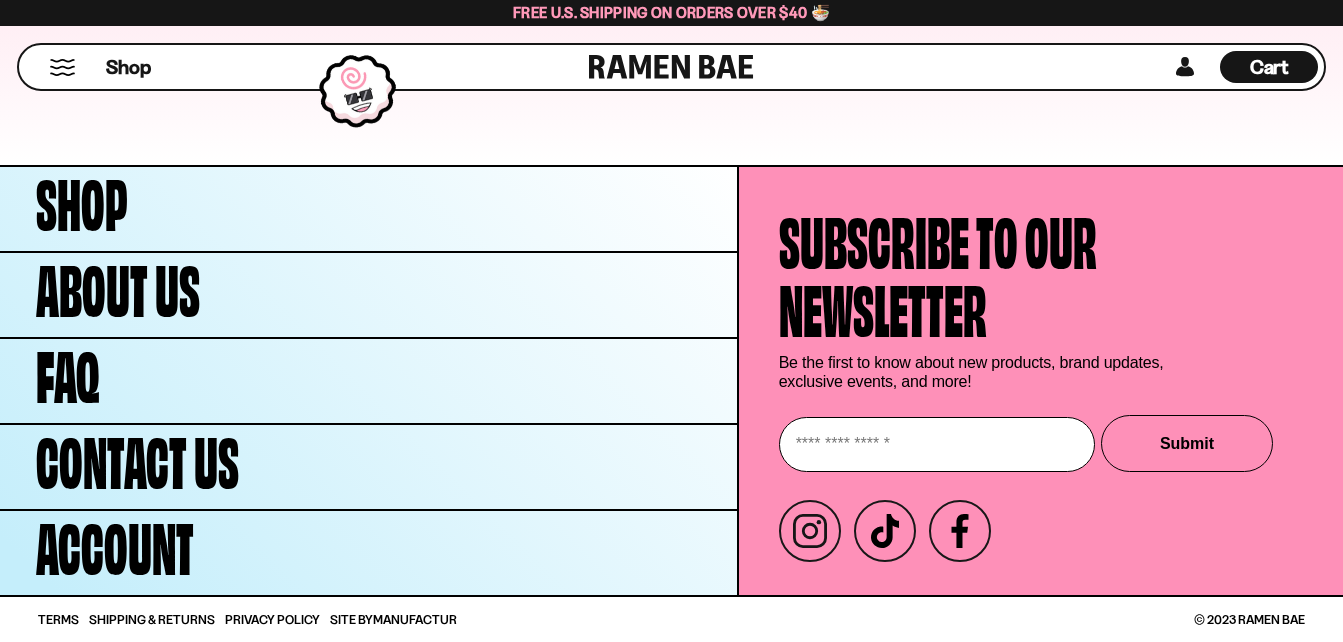 click at bounding box center (937, 444) 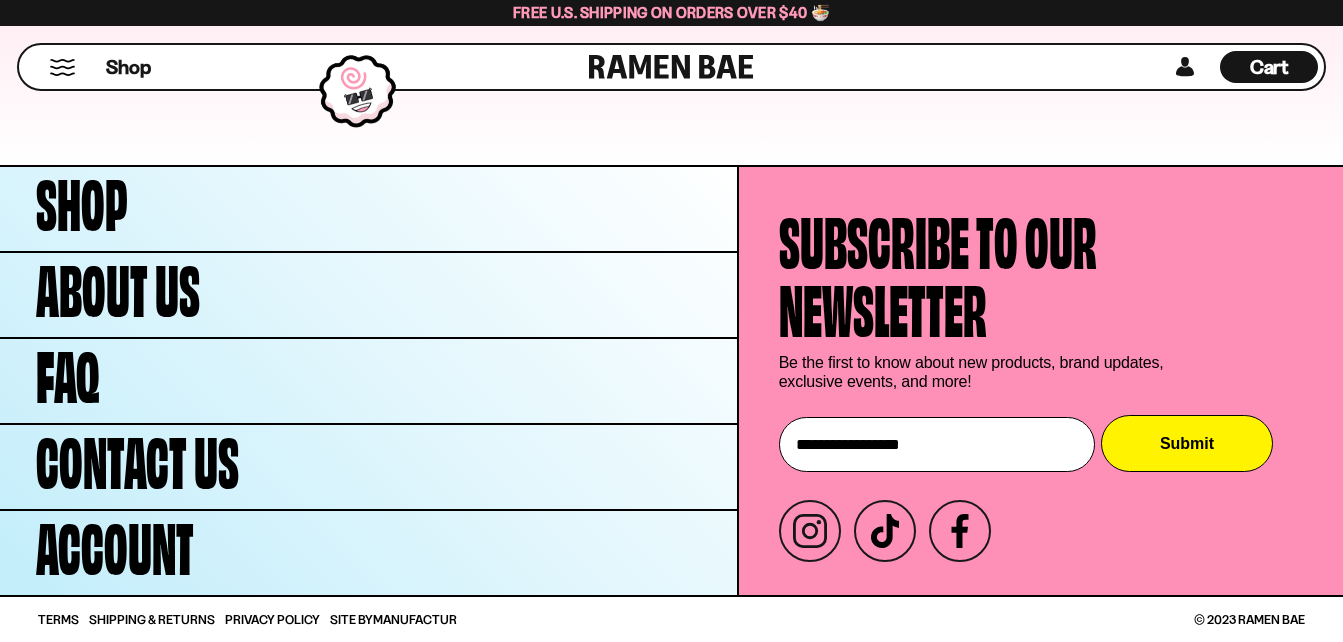 drag, startPoint x: 1204, startPoint y: 431, endPoint x: 1188, endPoint y: 452, distance: 26.400757 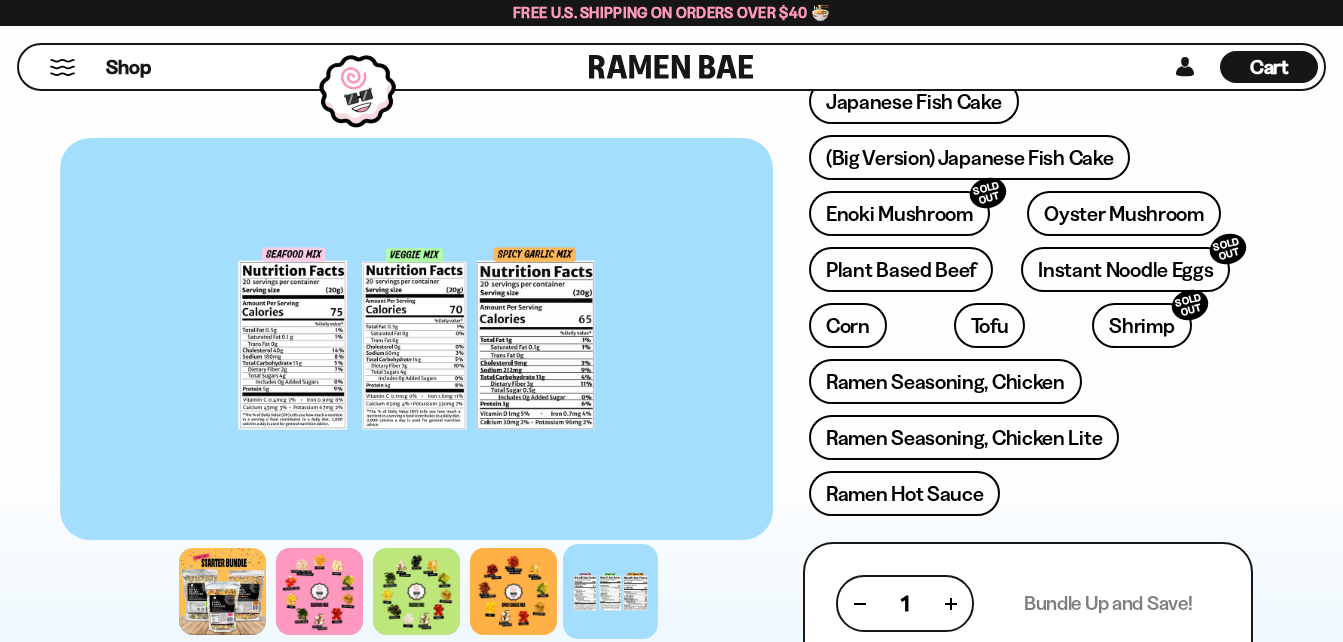 scroll, scrollTop: 566, scrollLeft: 0, axis: vertical 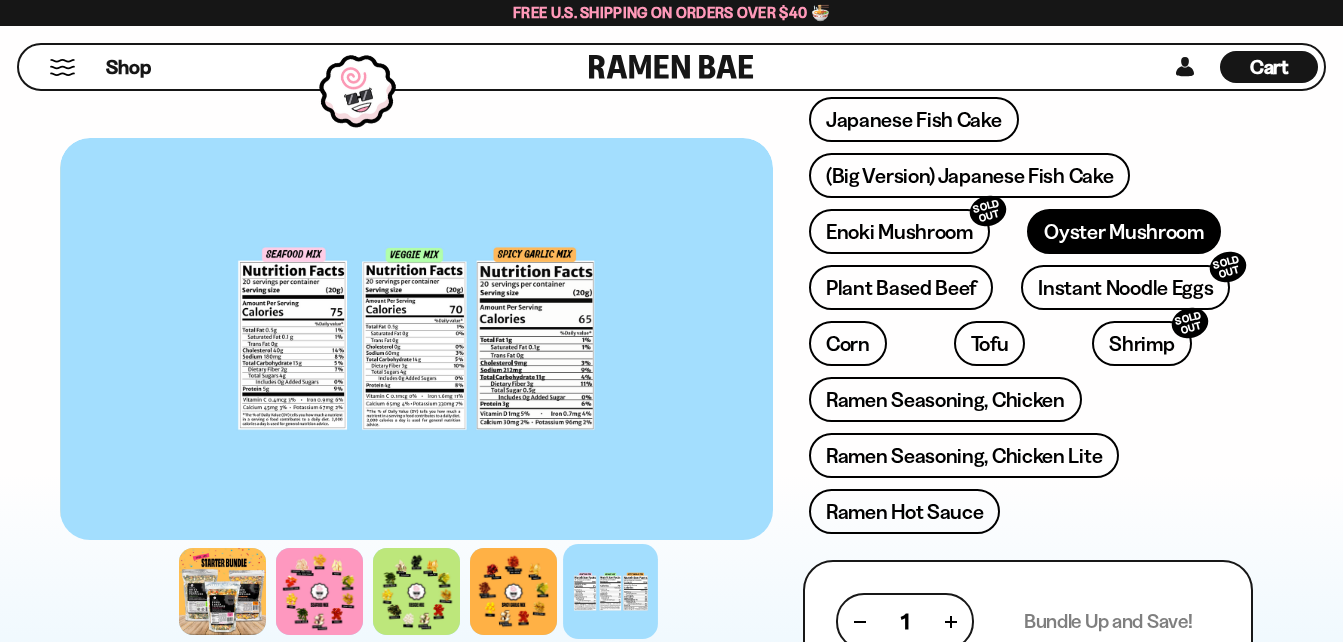 click on "Oyster Mushroom" at bounding box center [1124, 231] 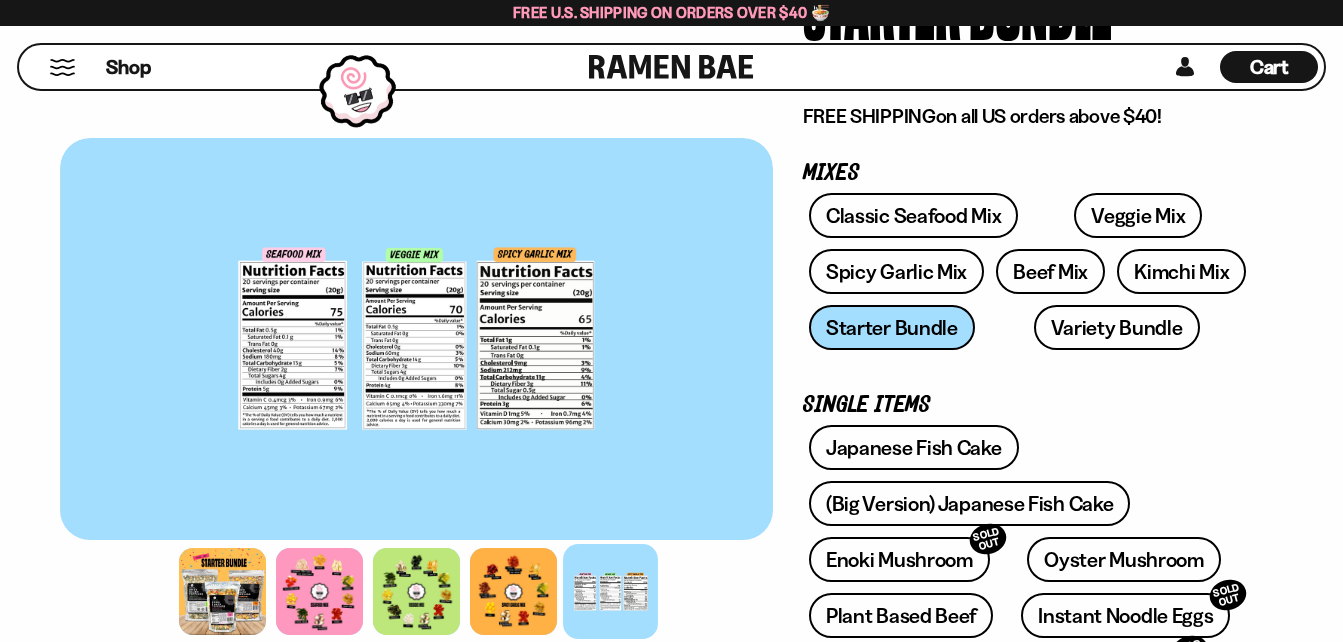 scroll, scrollTop: 166, scrollLeft: 0, axis: vertical 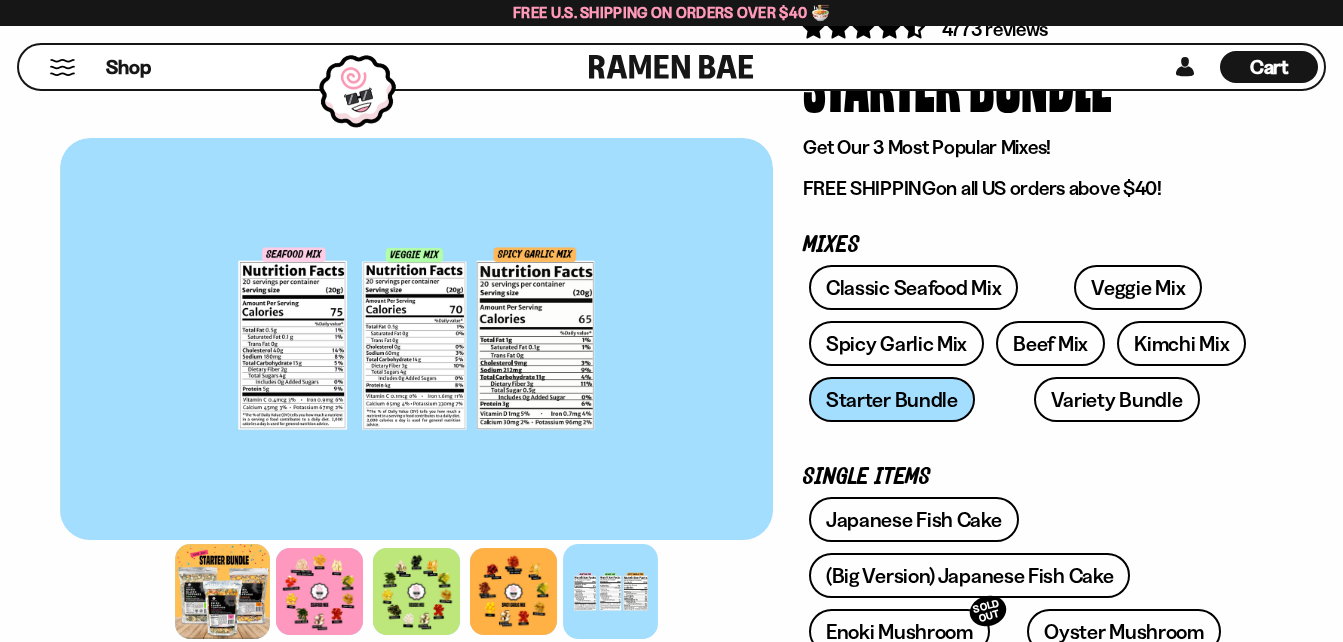 click at bounding box center (222, 591) 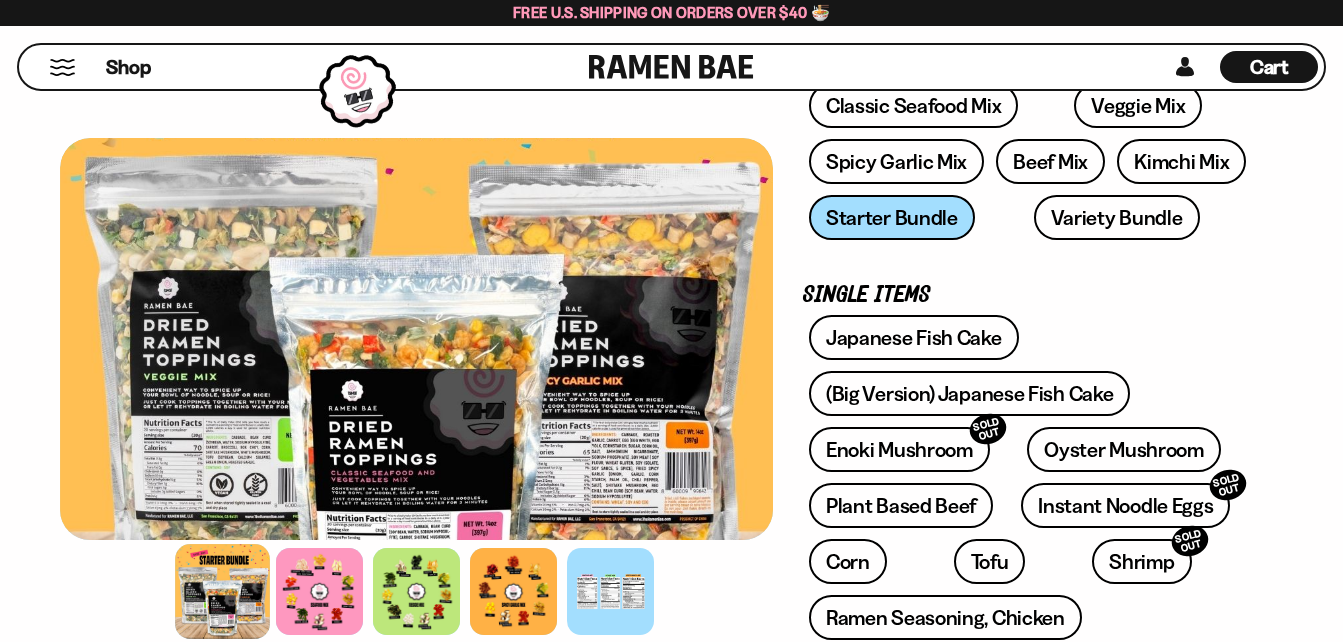 scroll, scrollTop: 366, scrollLeft: 0, axis: vertical 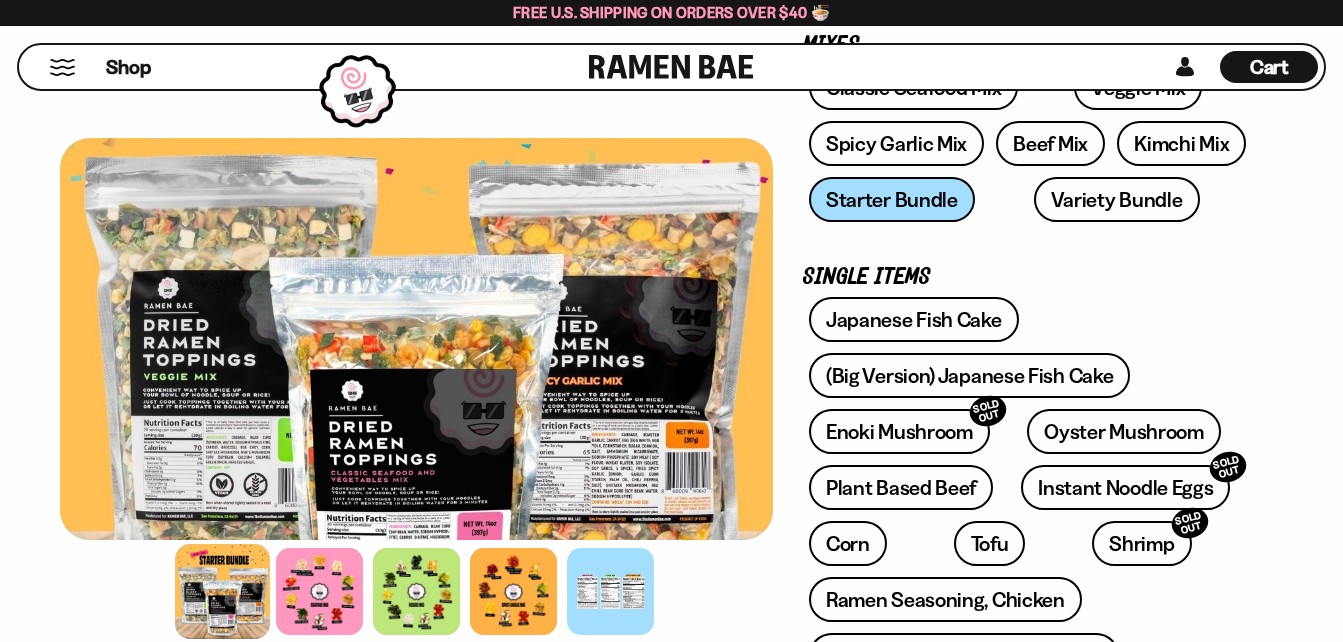 click at bounding box center [416, 339] 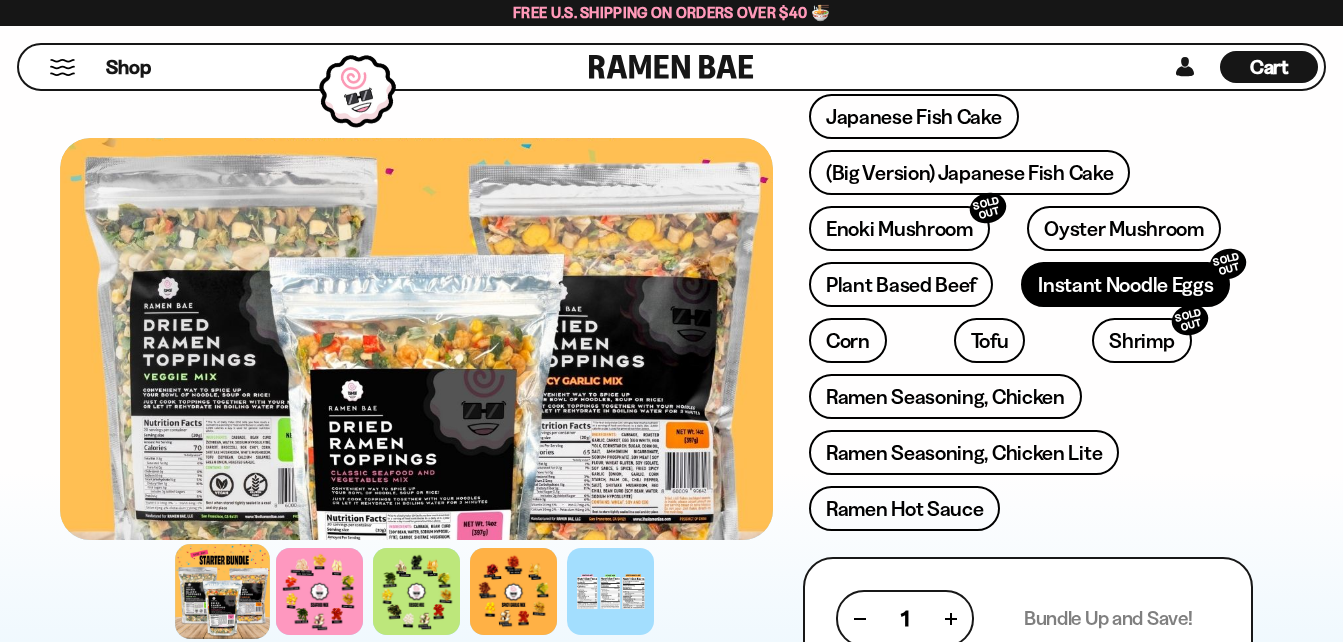 scroll, scrollTop: 566, scrollLeft: 0, axis: vertical 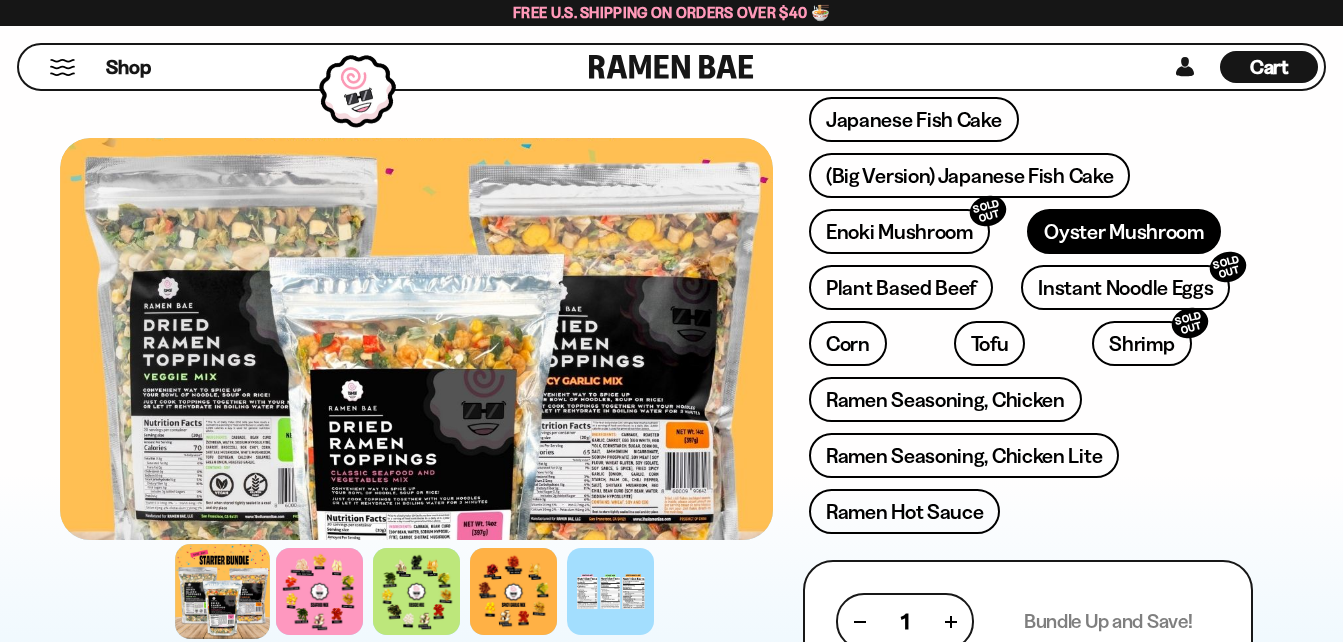 click on "Oyster Mushroom" at bounding box center (1124, 231) 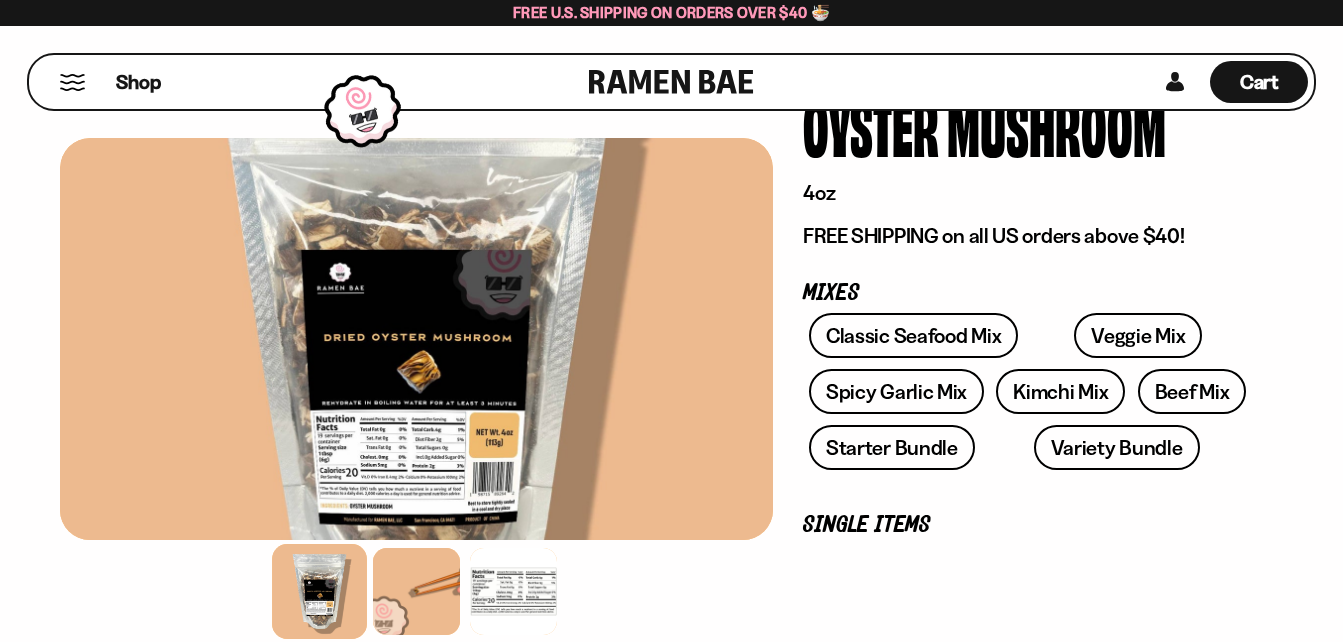 scroll, scrollTop: 0, scrollLeft: 0, axis: both 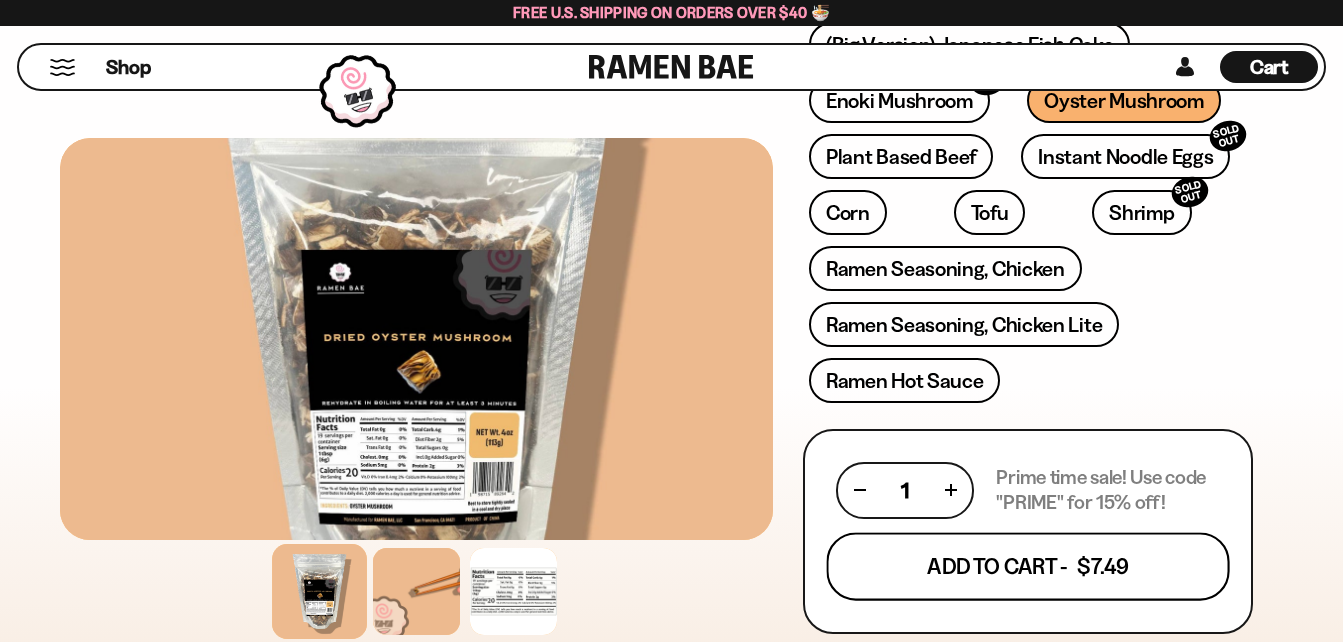 click on "Add To Cart -
$7.49" at bounding box center (1028, 566) 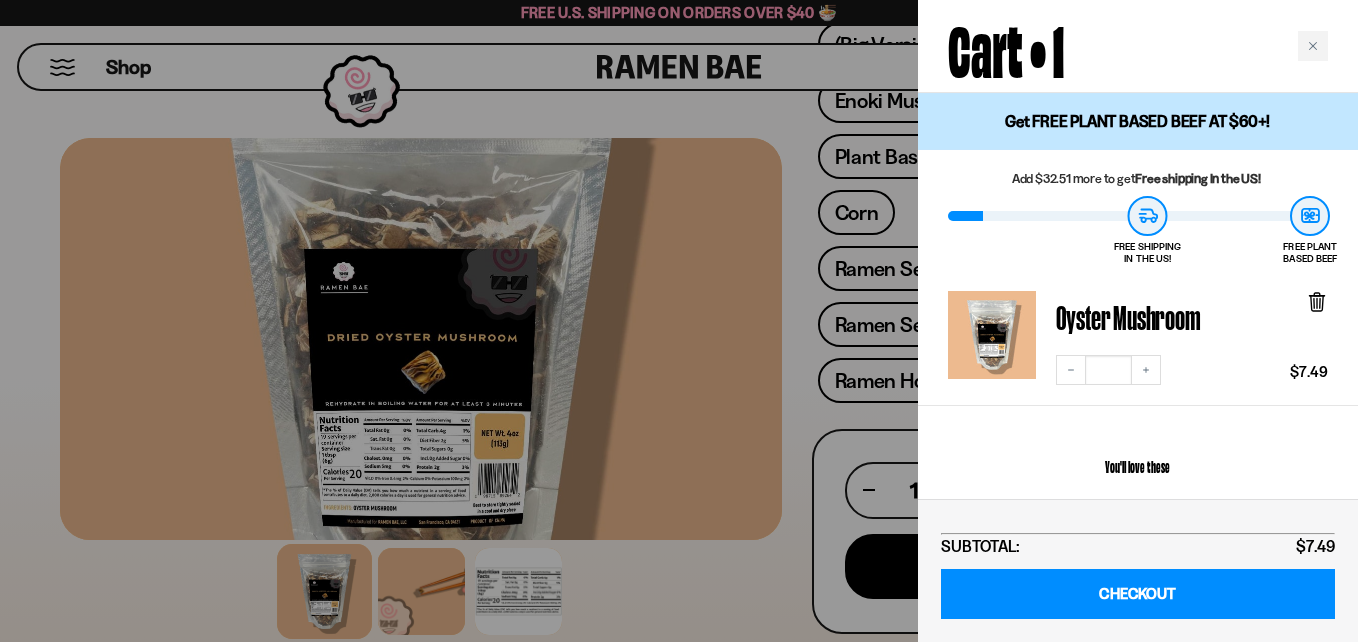 click at bounding box center [679, 321] 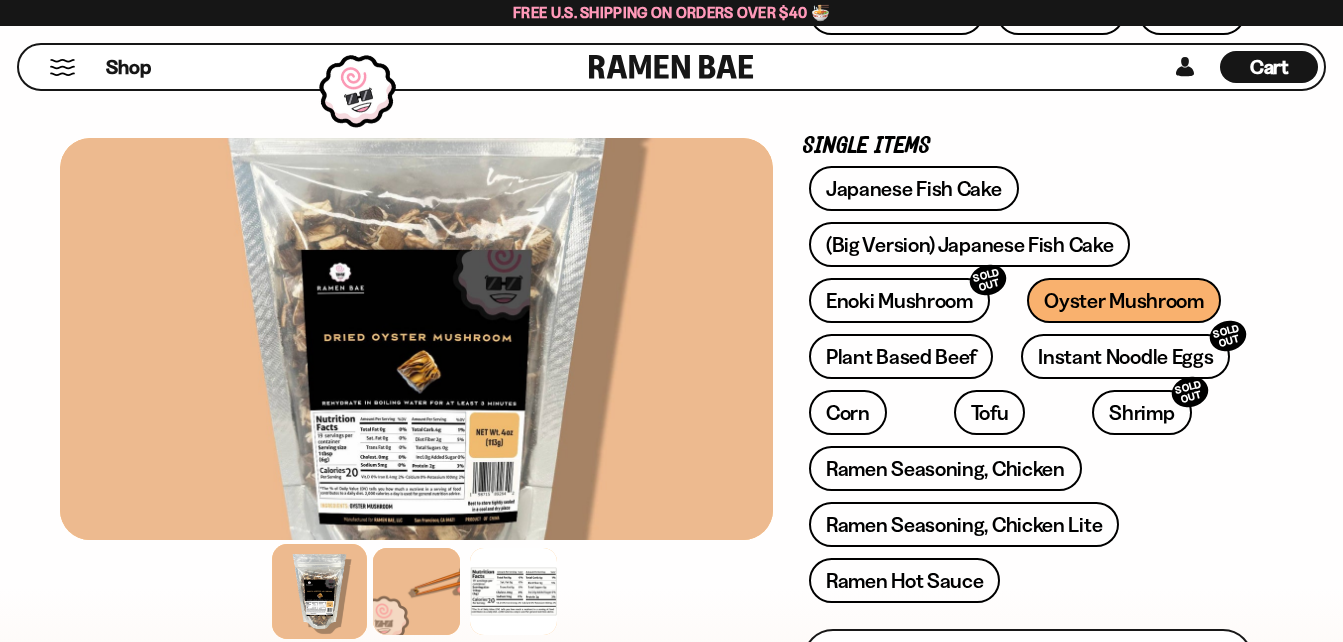 scroll, scrollTop: 200, scrollLeft: 0, axis: vertical 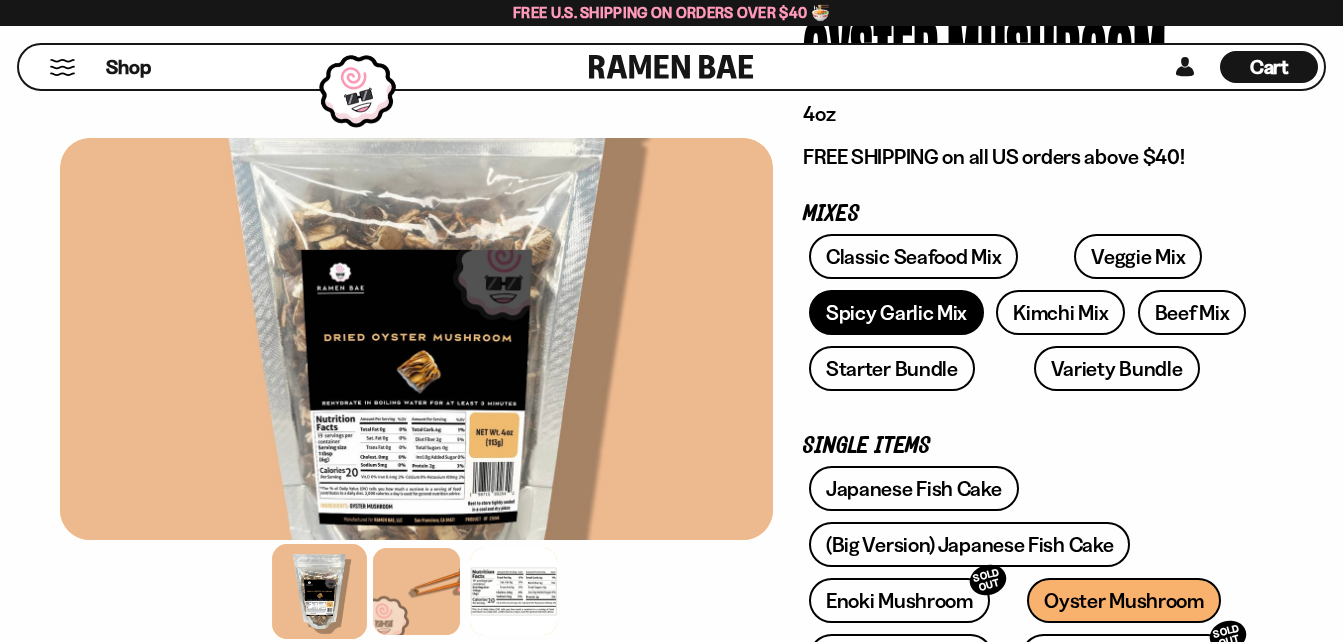 click on "Spicy Garlic Mix" at bounding box center [896, 312] 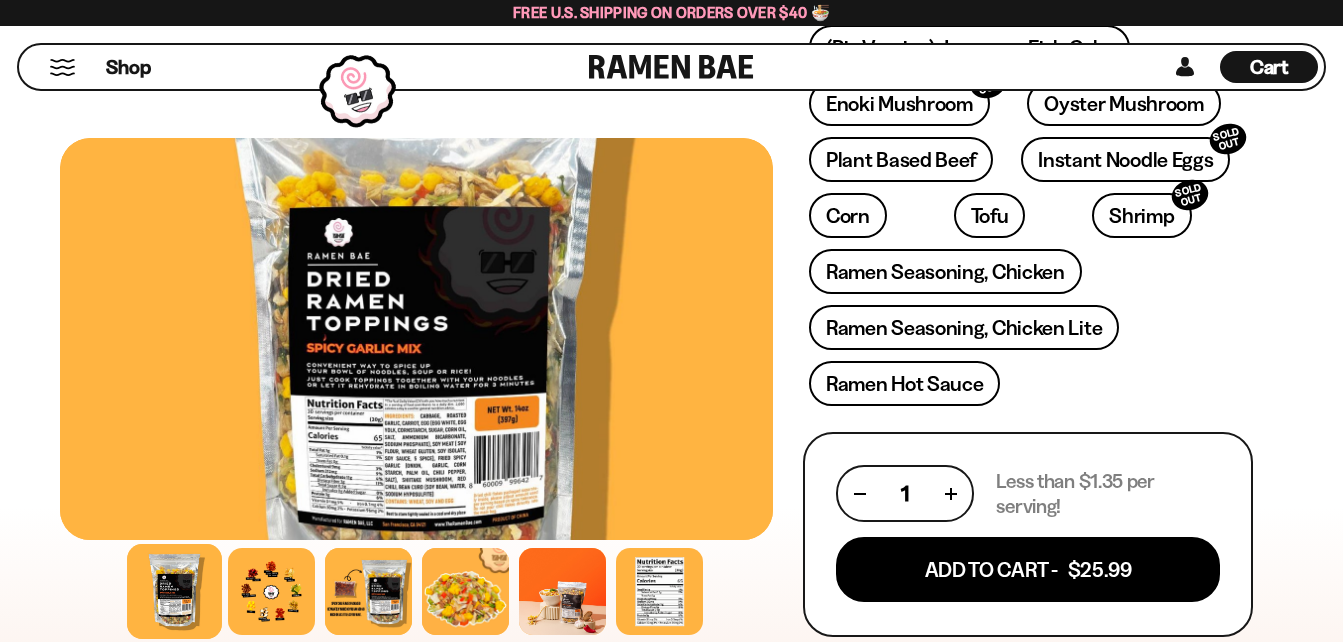 scroll, scrollTop: 700, scrollLeft: 0, axis: vertical 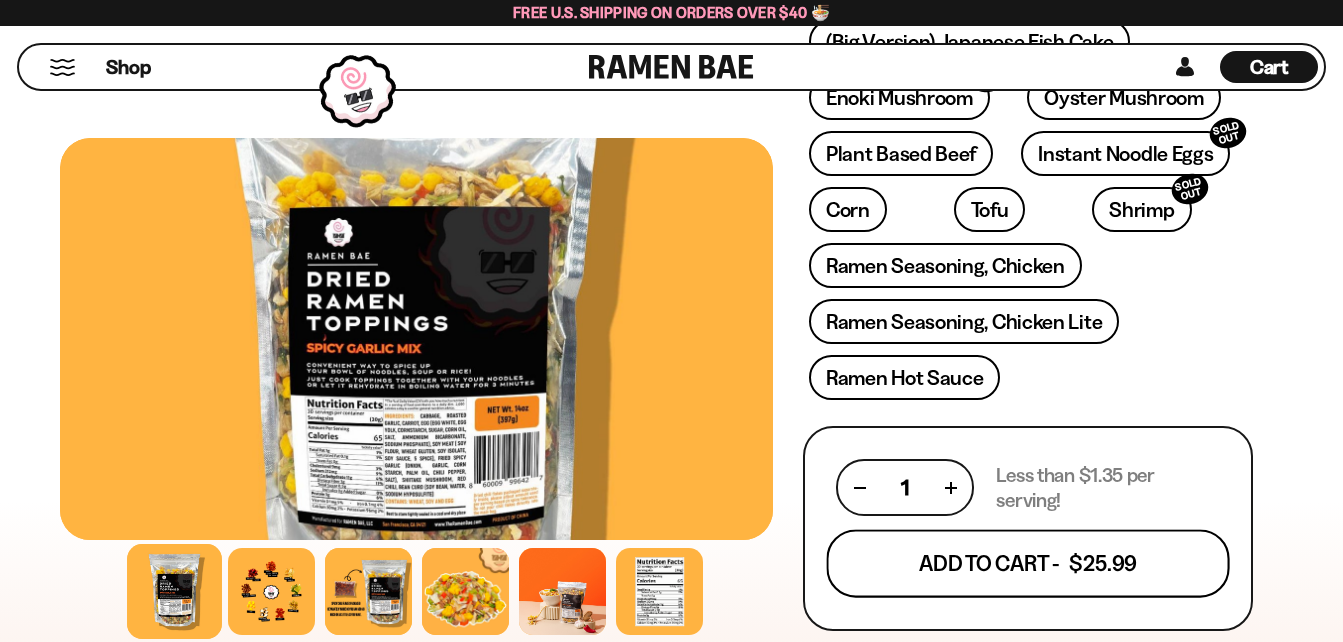 click on "Add To Cart -
$25.99" at bounding box center [1028, 564] 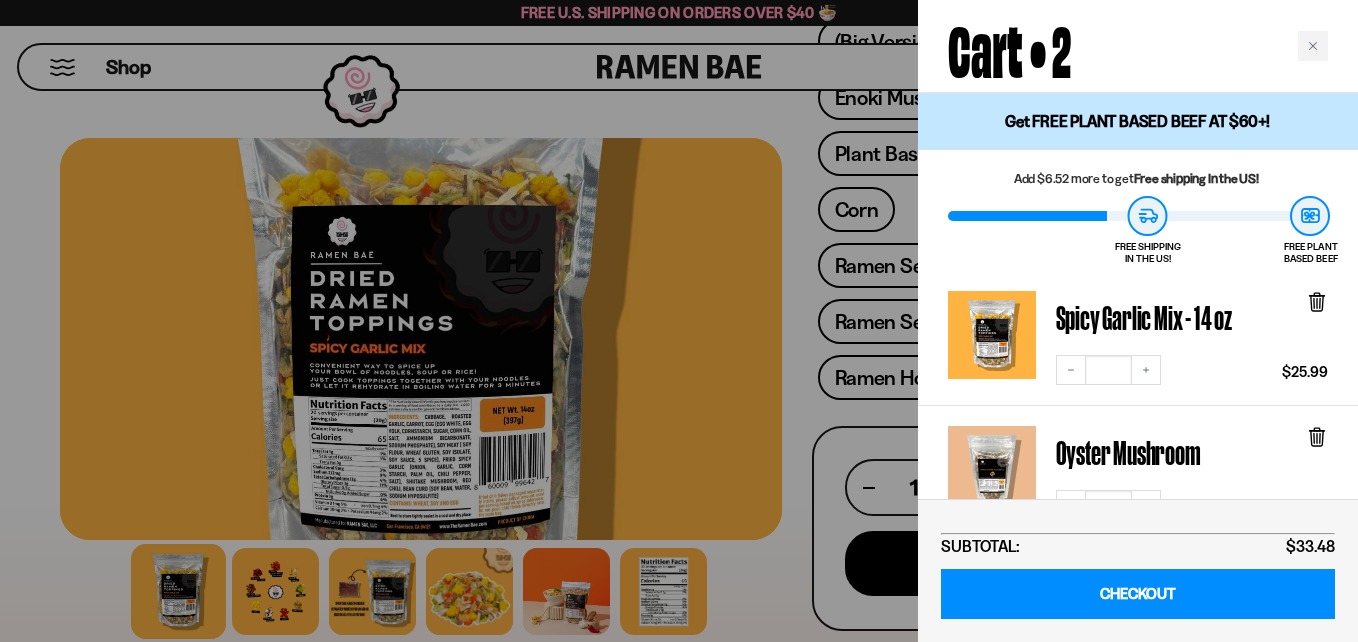 click at bounding box center (679, 321) 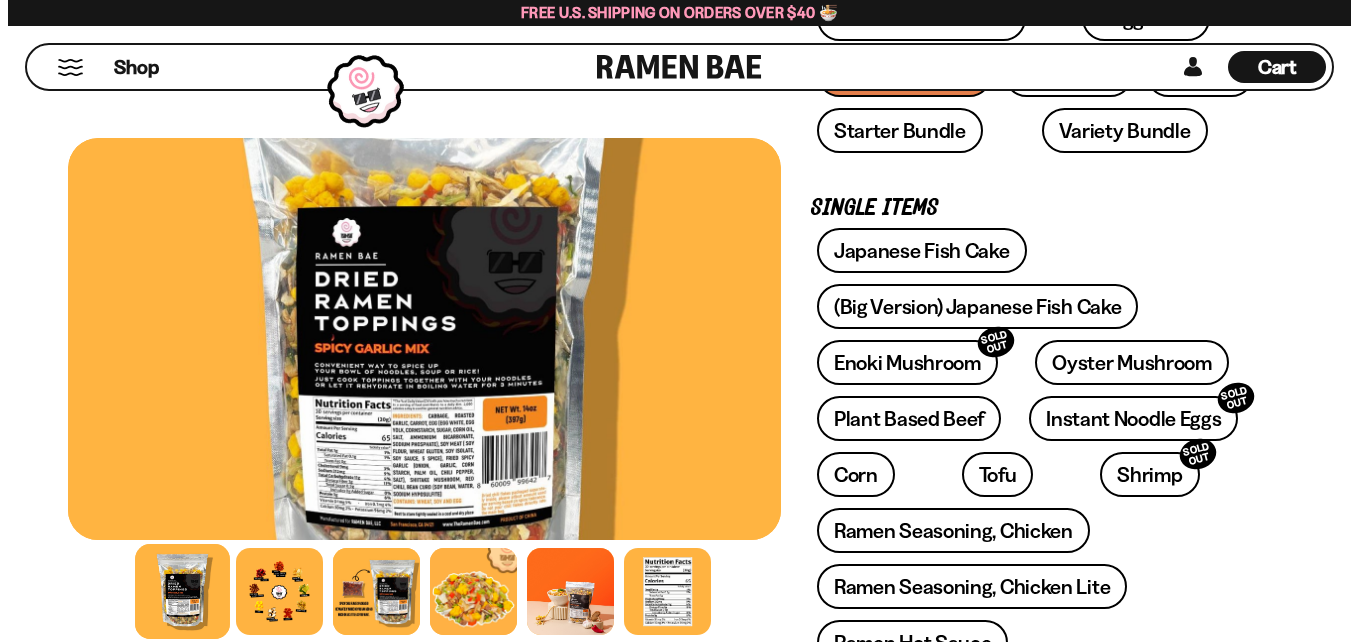 scroll, scrollTop: 400, scrollLeft: 0, axis: vertical 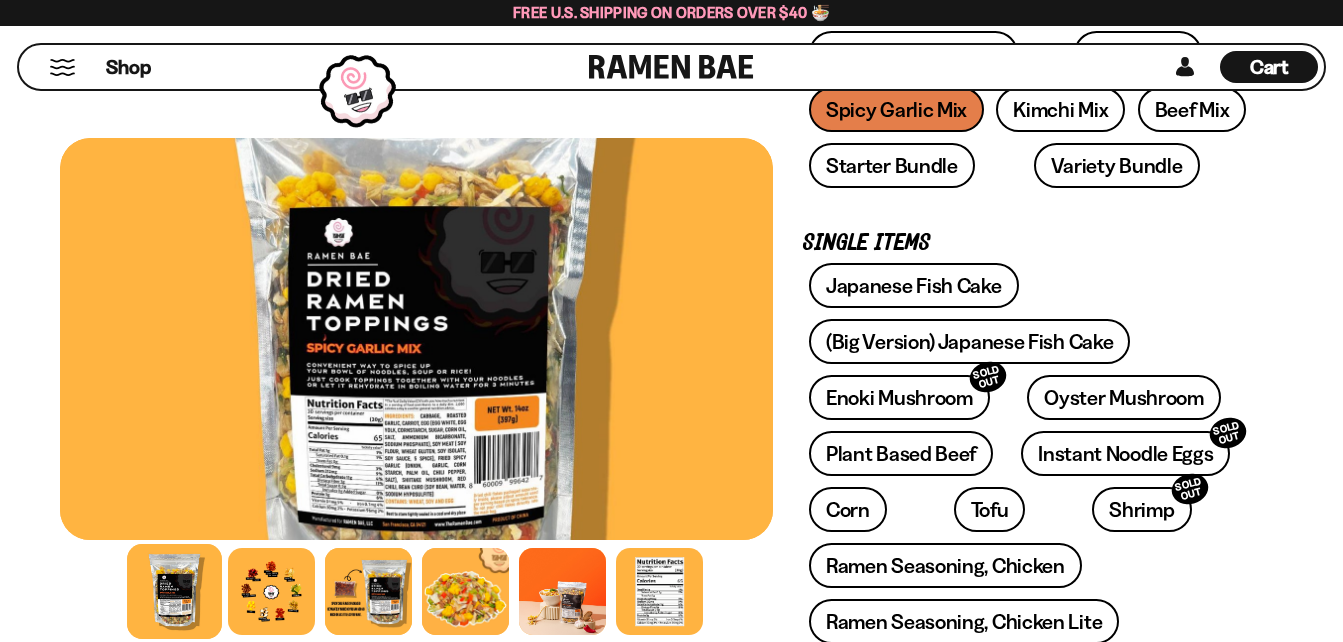 click on "Cart" at bounding box center [1269, 67] 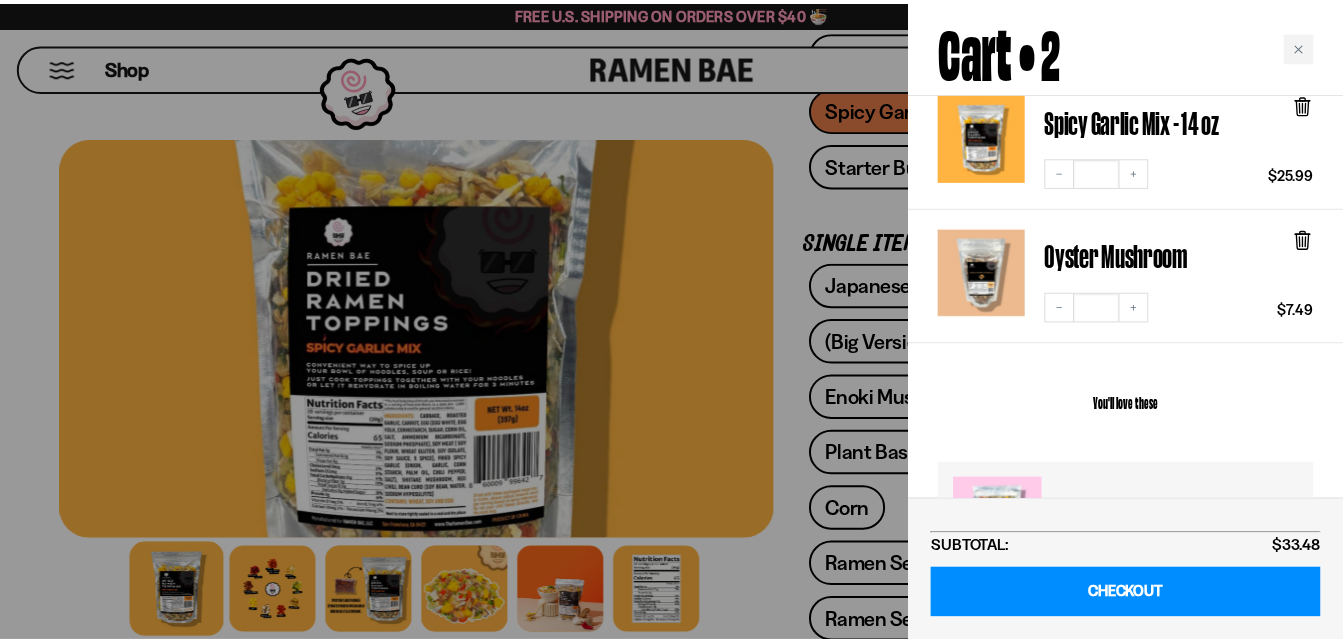 scroll, scrollTop: 200, scrollLeft: 0, axis: vertical 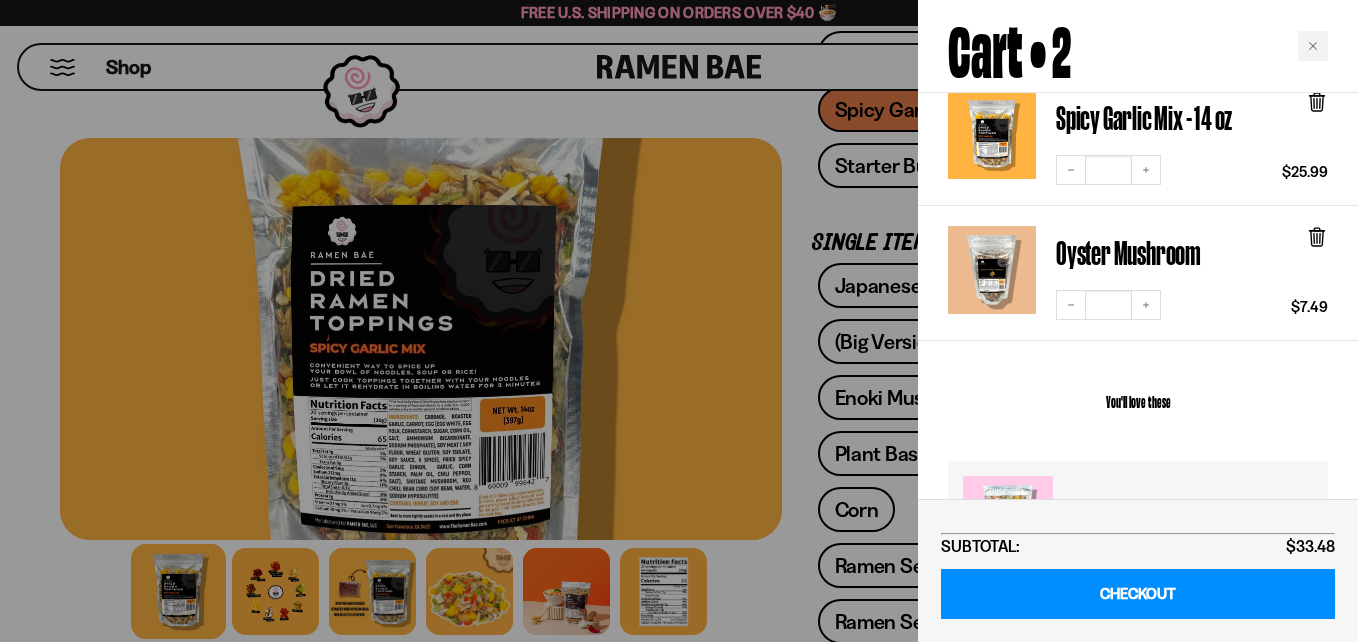 click at bounding box center [679, 321] 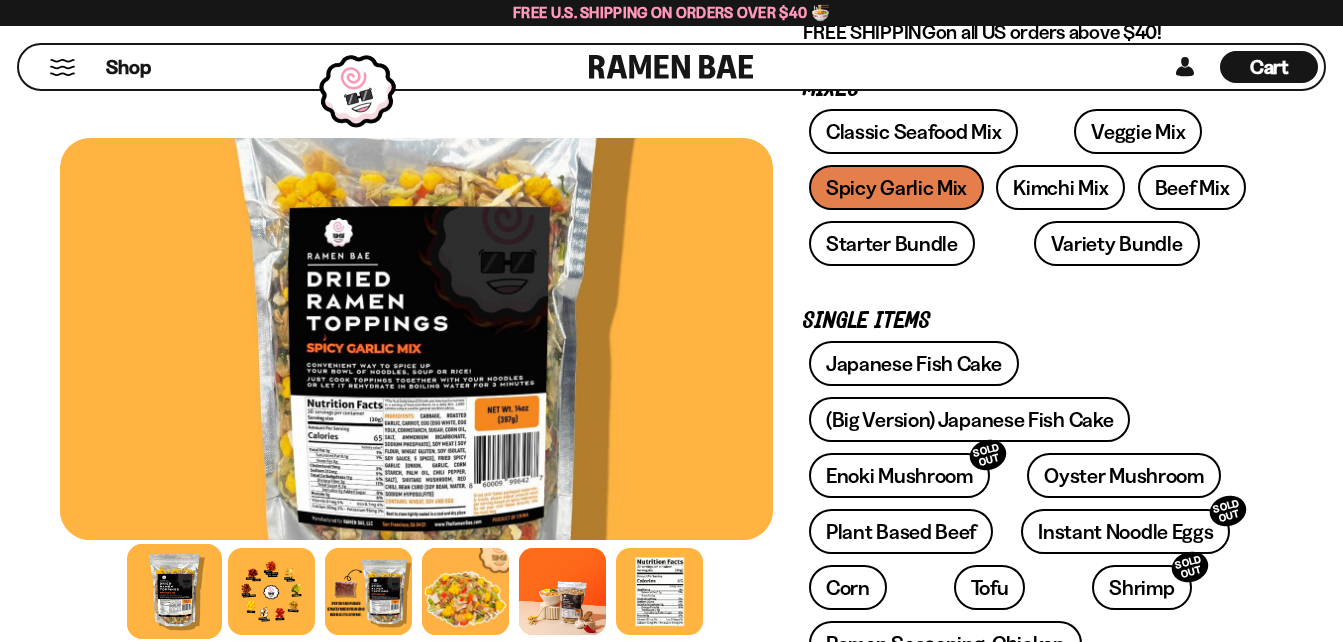 scroll, scrollTop: 300, scrollLeft: 0, axis: vertical 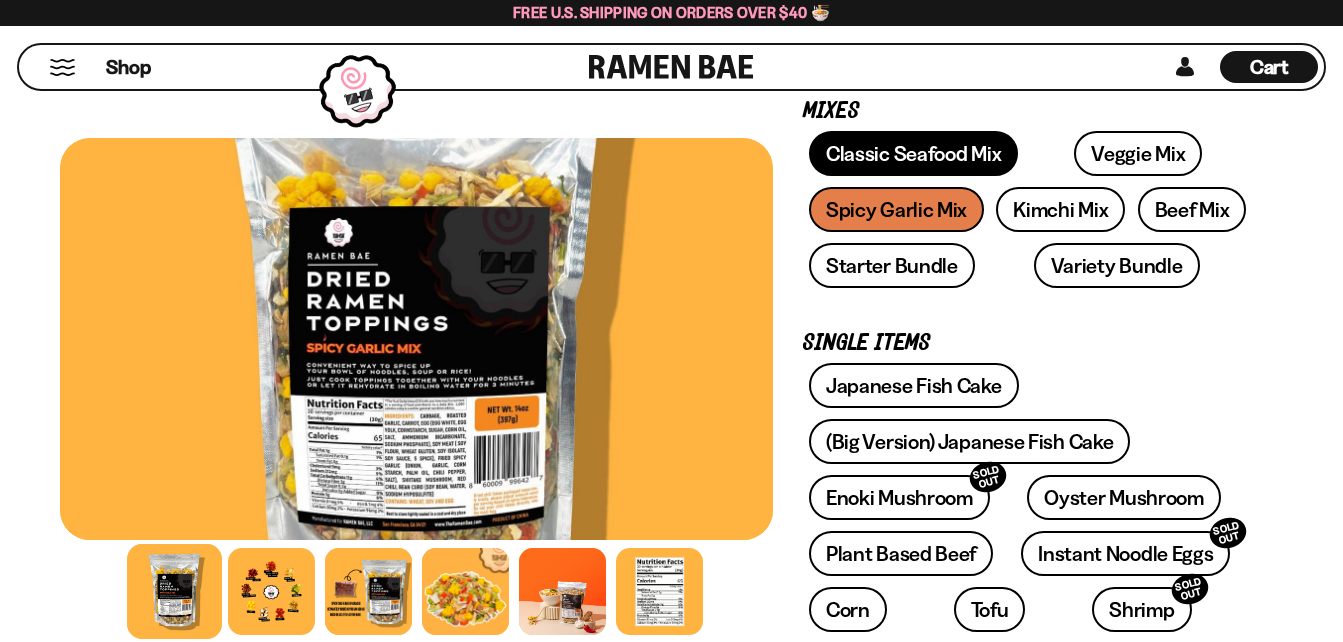 click on "Classic Seafood Mix" at bounding box center [913, 153] 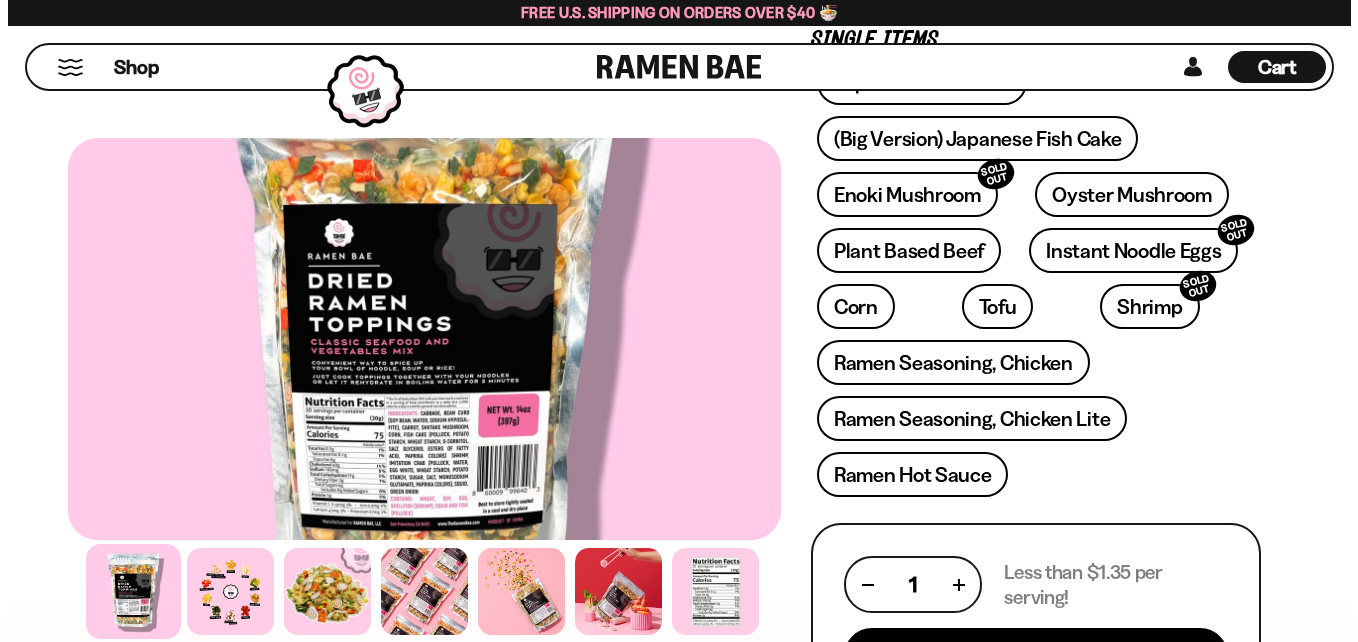 scroll, scrollTop: 700, scrollLeft: 0, axis: vertical 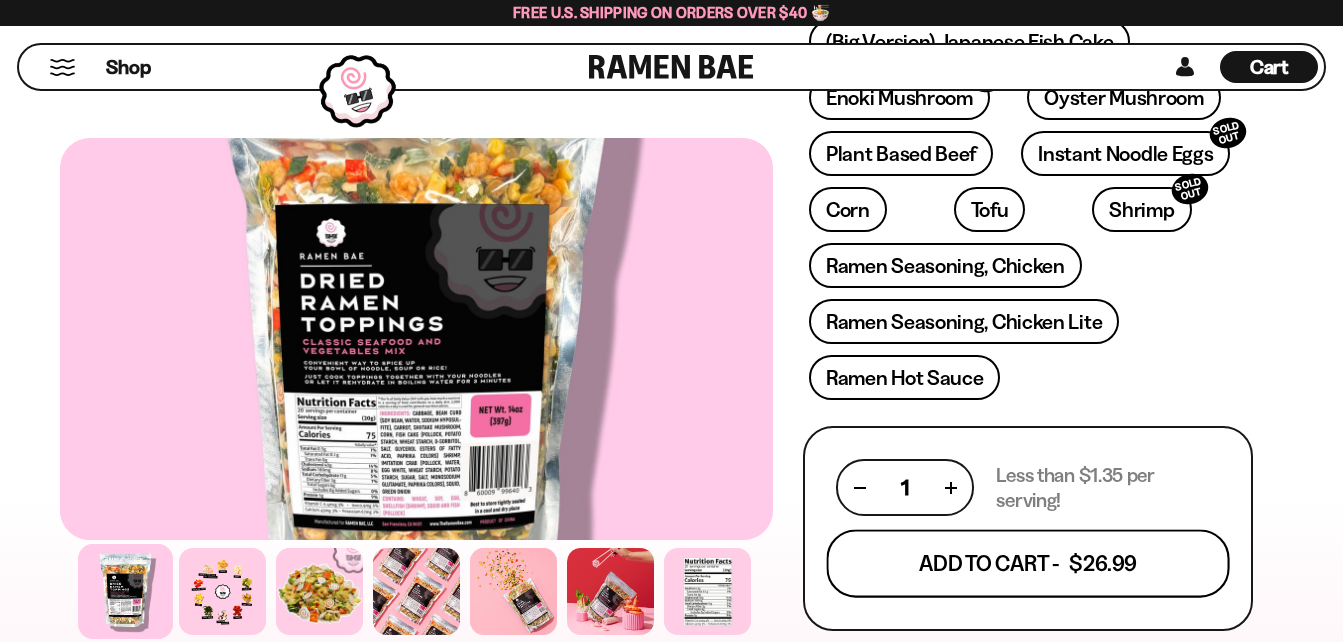 click on "Add To Cart -
$26.99" at bounding box center (1028, 564) 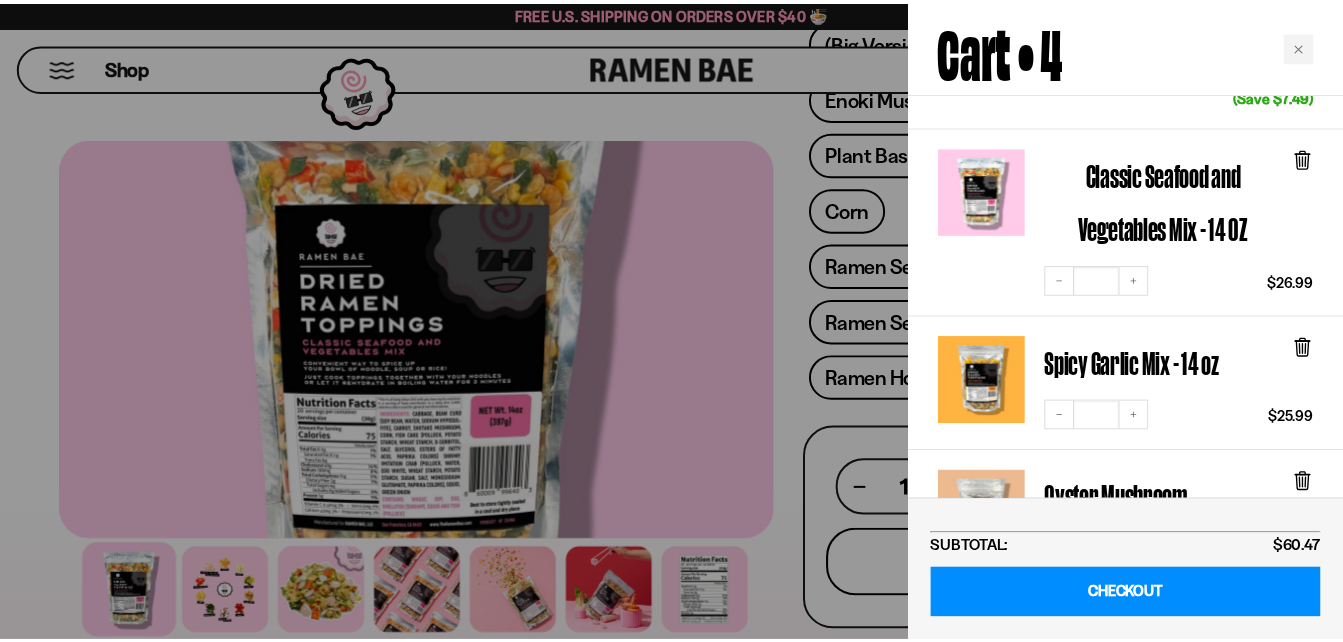 scroll, scrollTop: 400, scrollLeft: 0, axis: vertical 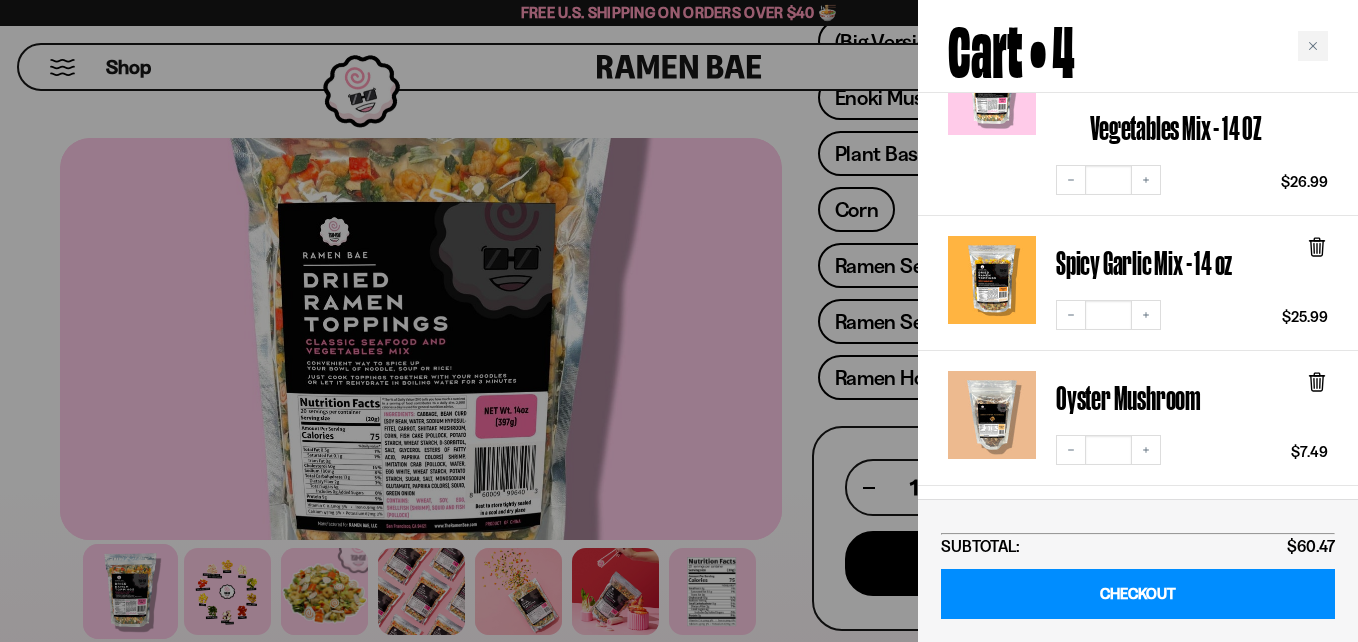 click at bounding box center (679, 321) 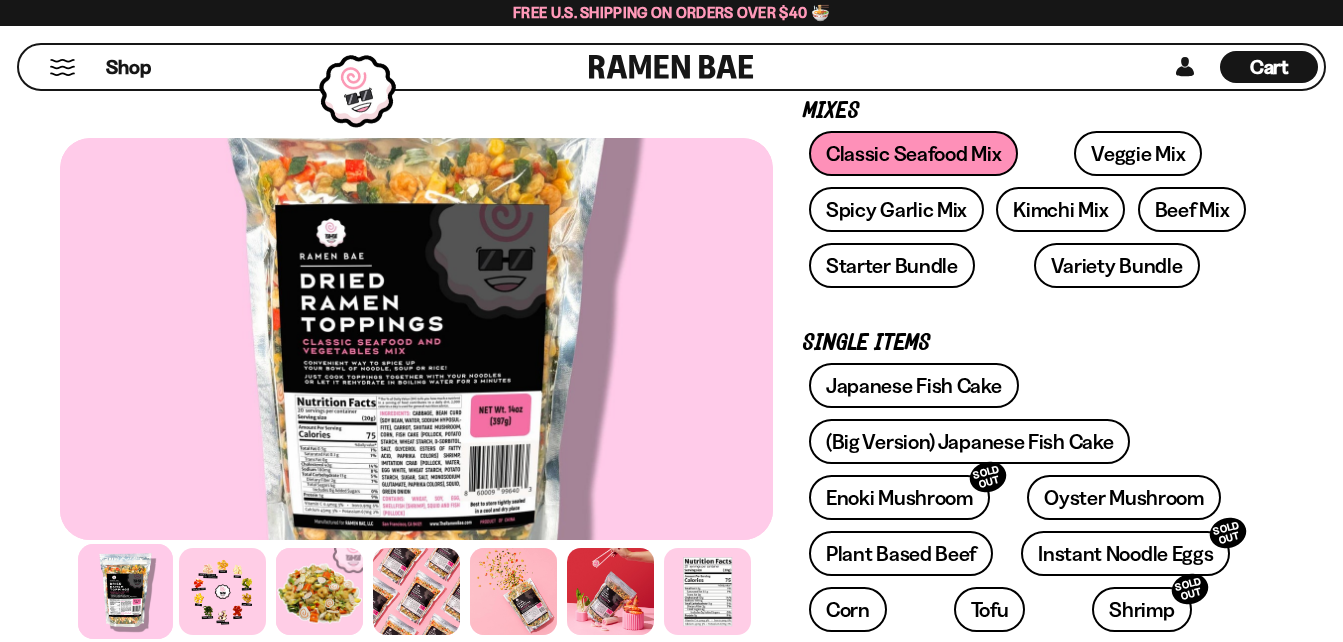 scroll, scrollTop: 0, scrollLeft: 0, axis: both 